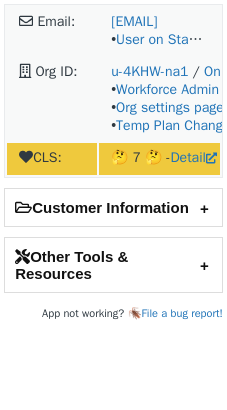 scroll, scrollTop: 0, scrollLeft: 0, axis: both 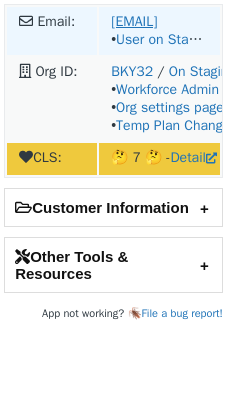 click on "amos@craft.io" at bounding box center (134, 21) 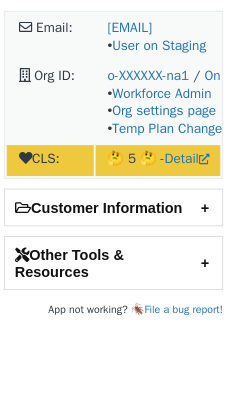 scroll, scrollTop: 0, scrollLeft: 0, axis: both 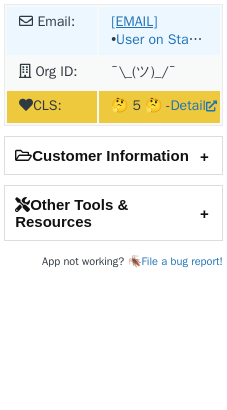 click on "nidhish.gupta@dunnhumby.com" at bounding box center [134, 21] 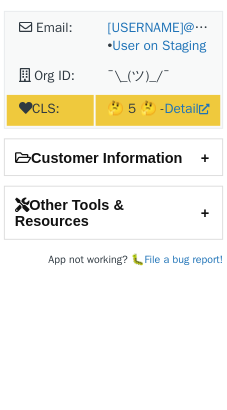 scroll, scrollTop: 0, scrollLeft: 0, axis: both 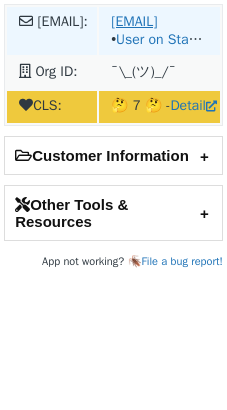 click on "anastasia.muljajew@tipico.com" at bounding box center (134, 21) 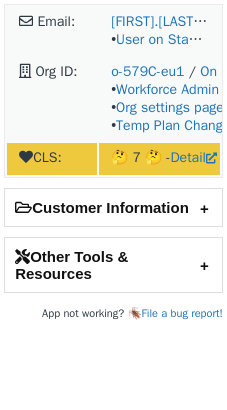 scroll, scrollTop: 0, scrollLeft: 0, axis: both 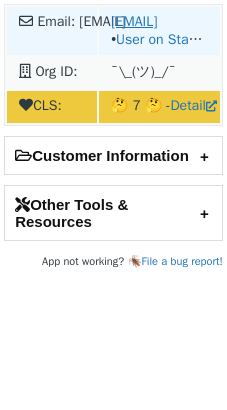 click on "[EMAIL]" at bounding box center [134, 21] 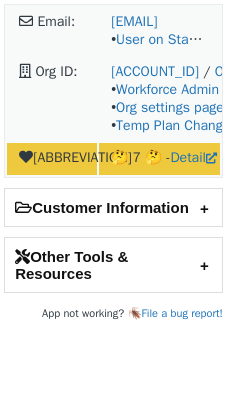 scroll, scrollTop: 0, scrollLeft: 0, axis: both 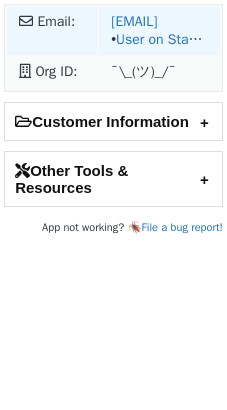 click on "aplumpton@findmypast.com •  User on Staging" at bounding box center (159, 31) 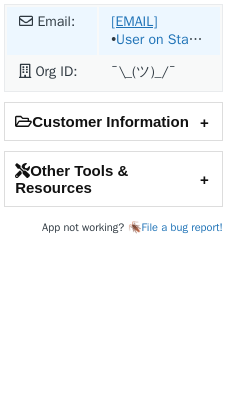 click on "aplumpton@findmypast.com" at bounding box center (134, 21) 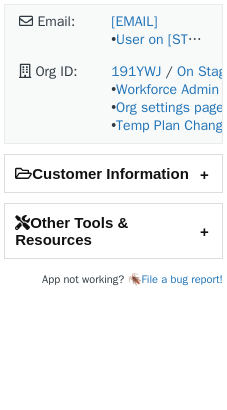 scroll, scrollTop: 0, scrollLeft: 0, axis: both 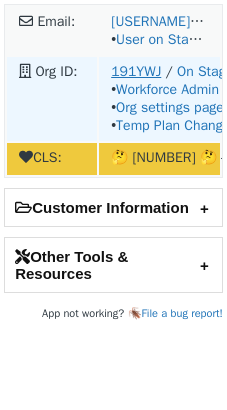 click on "191YWJ" at bounding box center [136, 71] 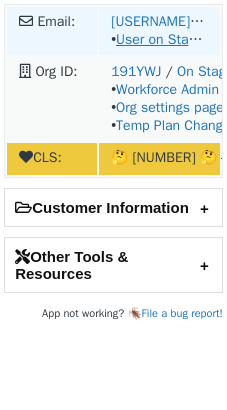 click on "User on Staging" at bounding box center (164, 39) 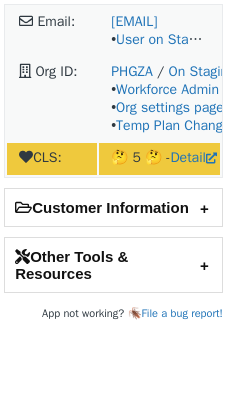 scroll, scrollTop: 0, scrollLeft: 0, axis: both 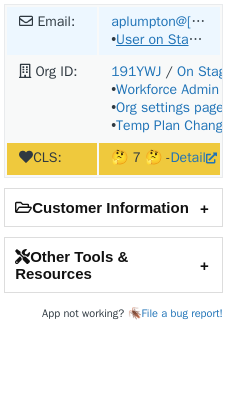 click on "User on Staging" at bounding box center (164, 39) 